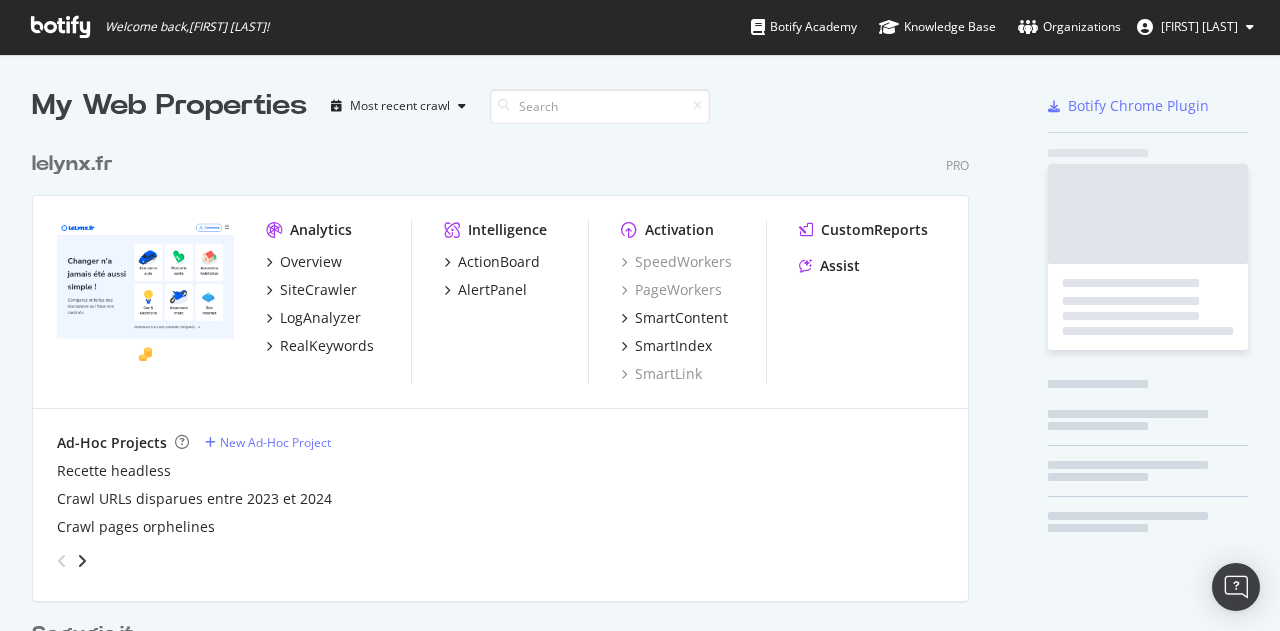scroll, scrollTop: 0, scrollLeft: 0, axis: both 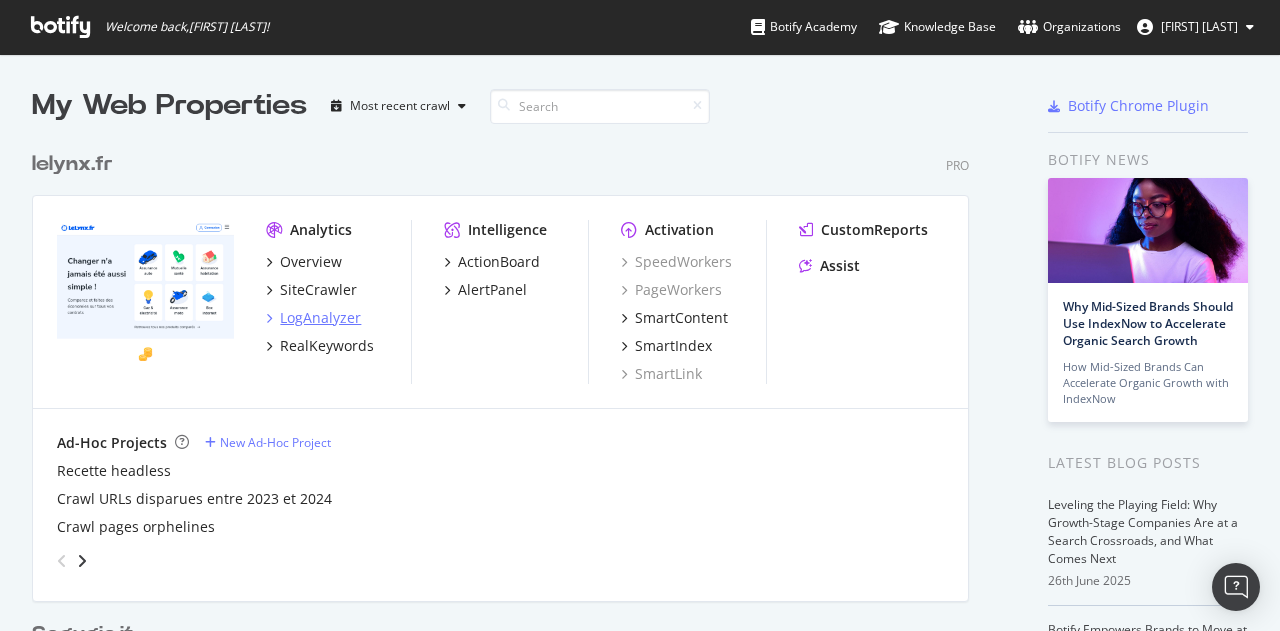 click on "LogAnalyzer" at bounding box center (320, 318) 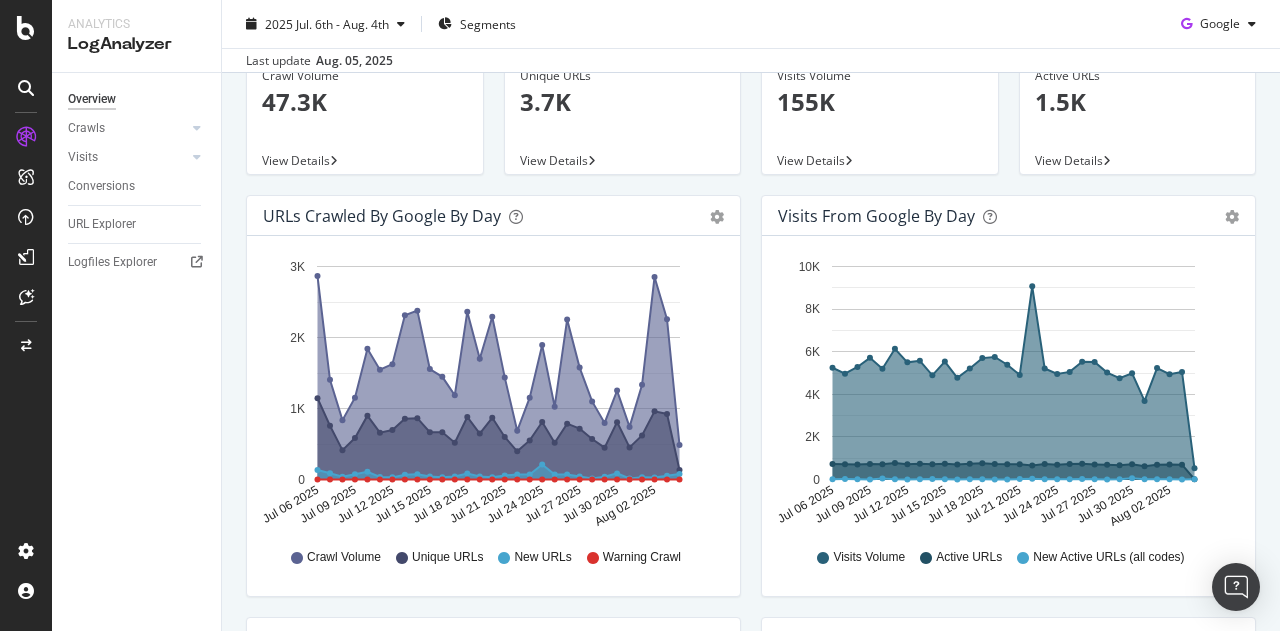scroll, scrollTop: 0, scrollLeft: 0, axis: both 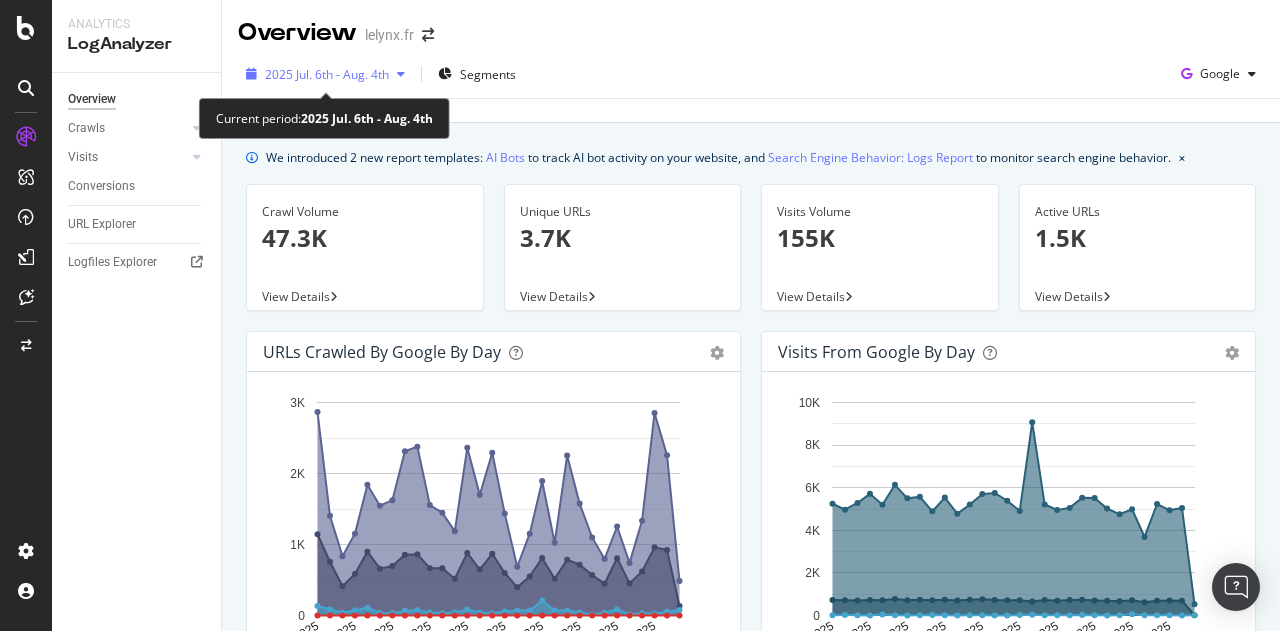 click on "2025 Jul. 6th - Aug. 4th" at bounding box center [327, 74] 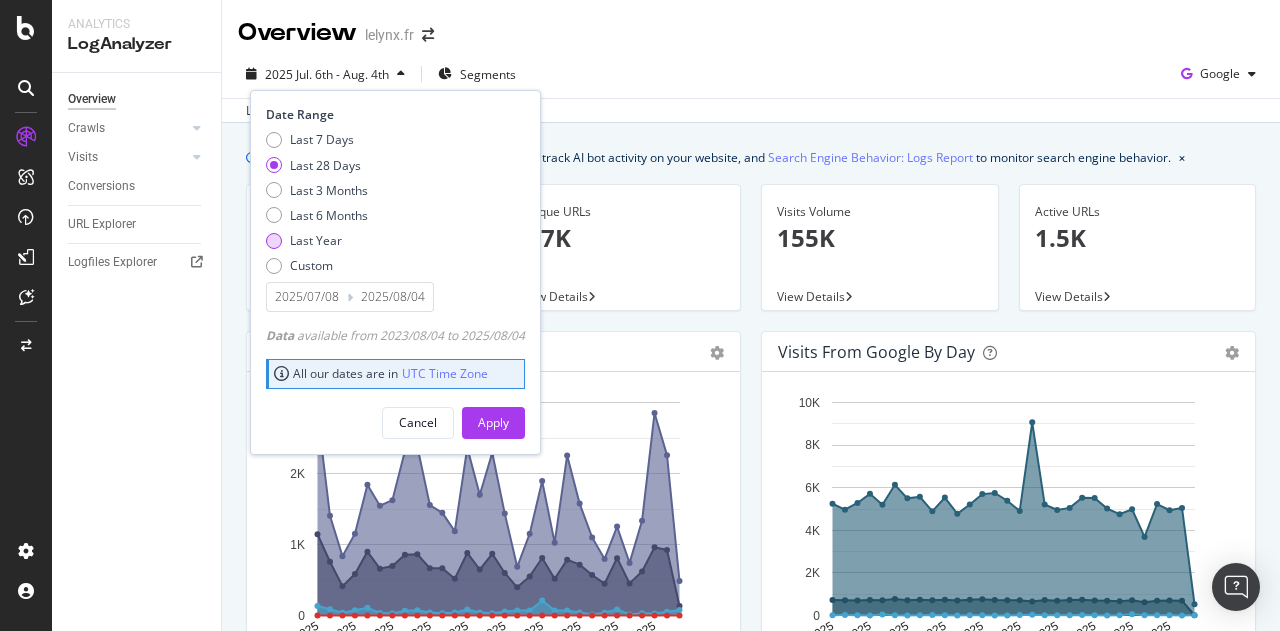 click at bounding box center (274, 241) 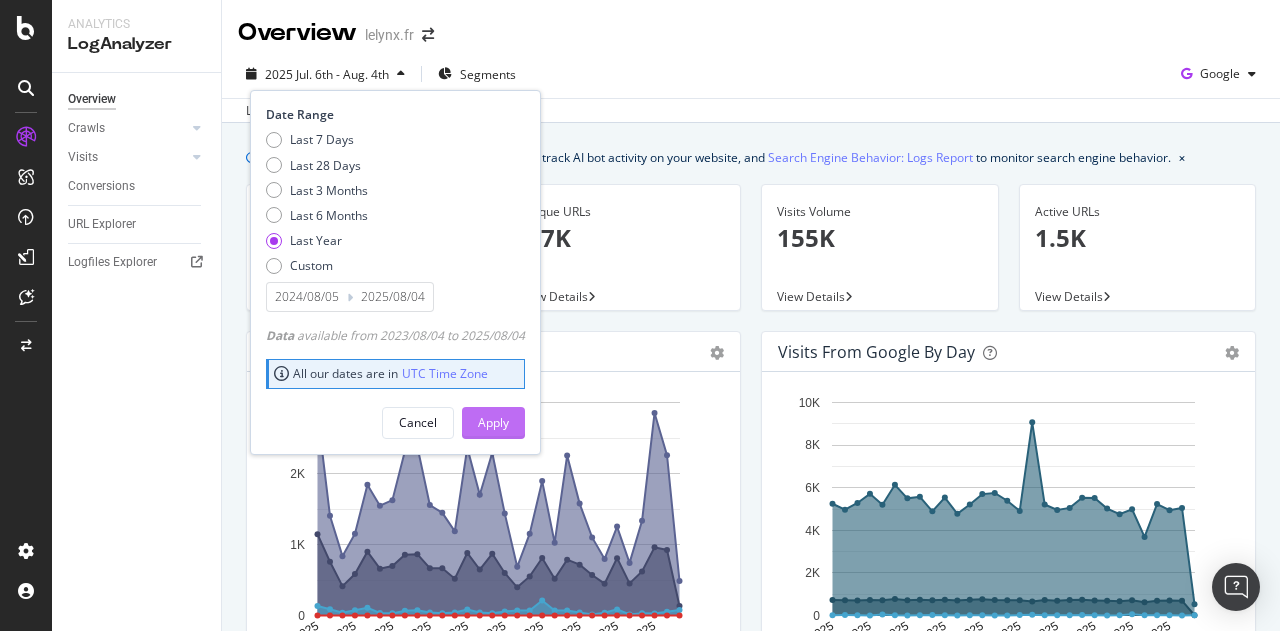 click on "Apply" at bounding box center [493, 422] 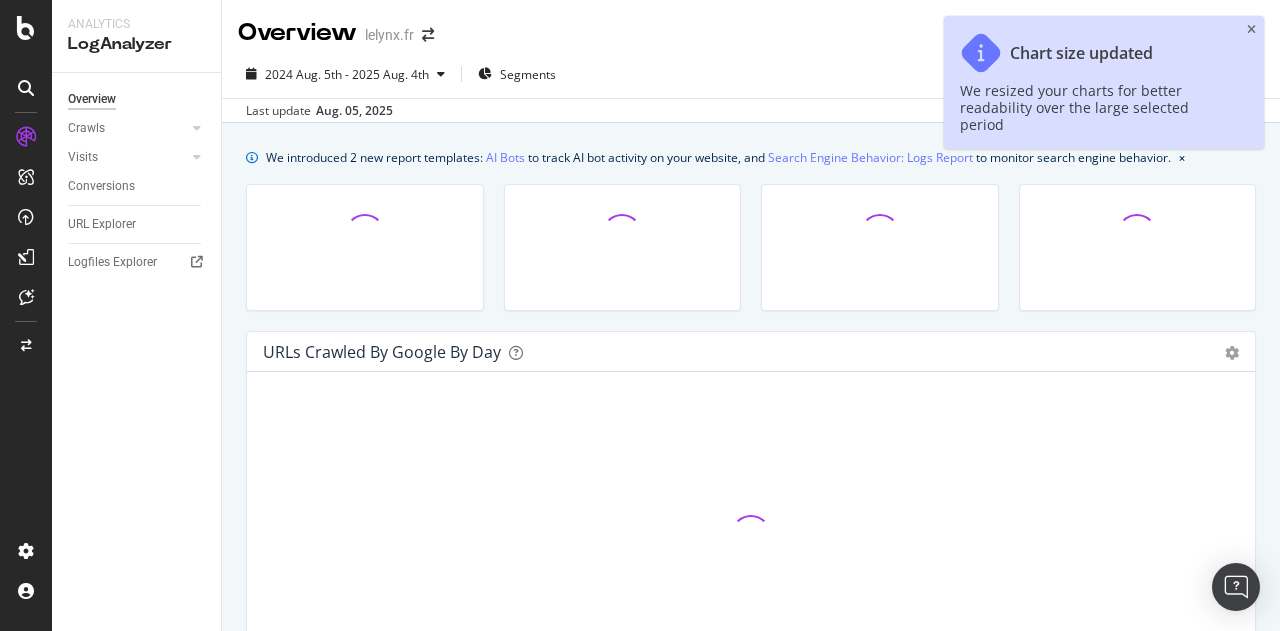 scroll, scrollTop: 34, scrollLeft: 0, axis: vertical 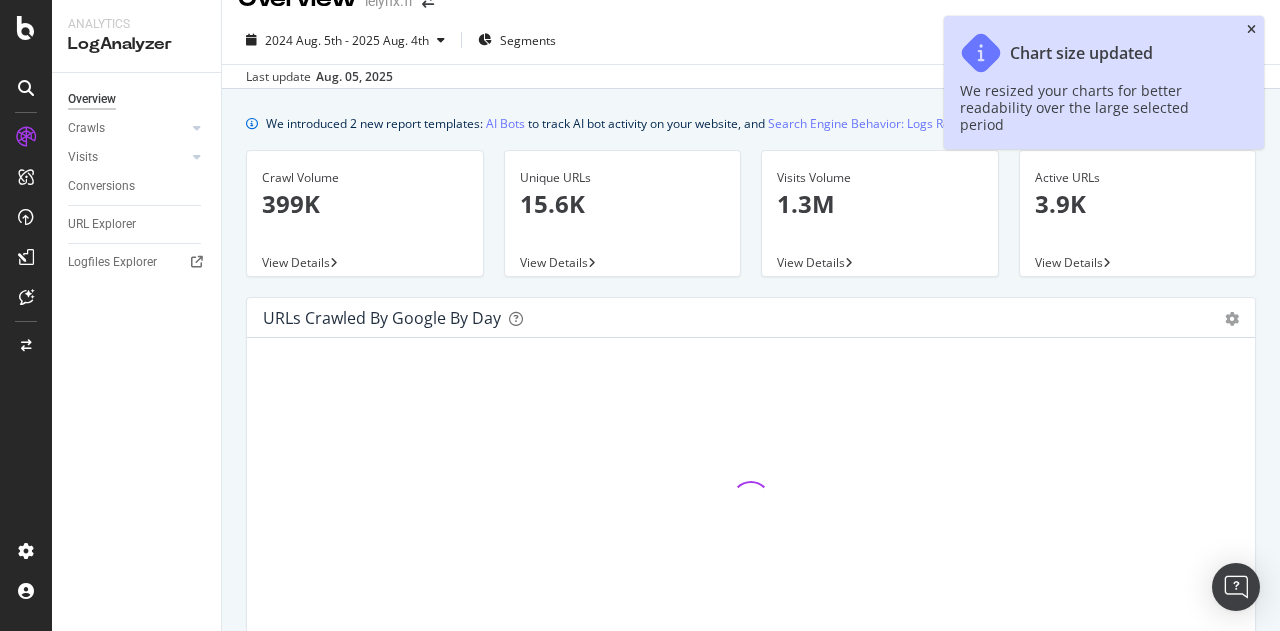 click at bounding box center (1251, 30) 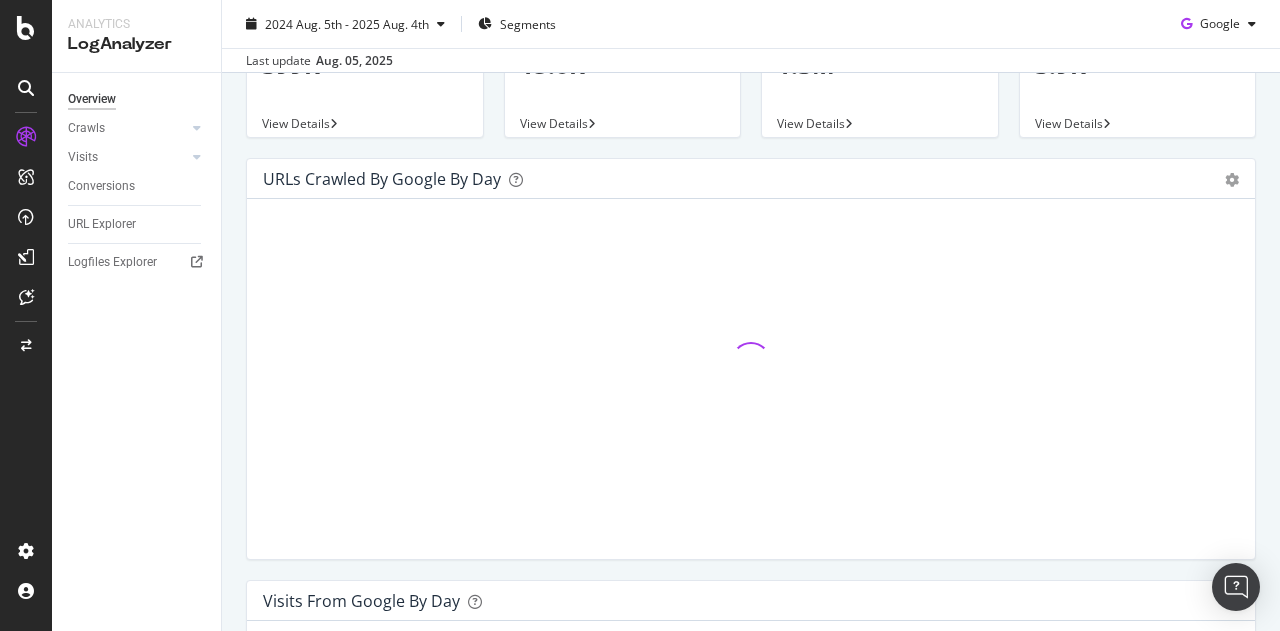 scroll, scrollTop: 176, scrollLeft: 0, axis: vertical 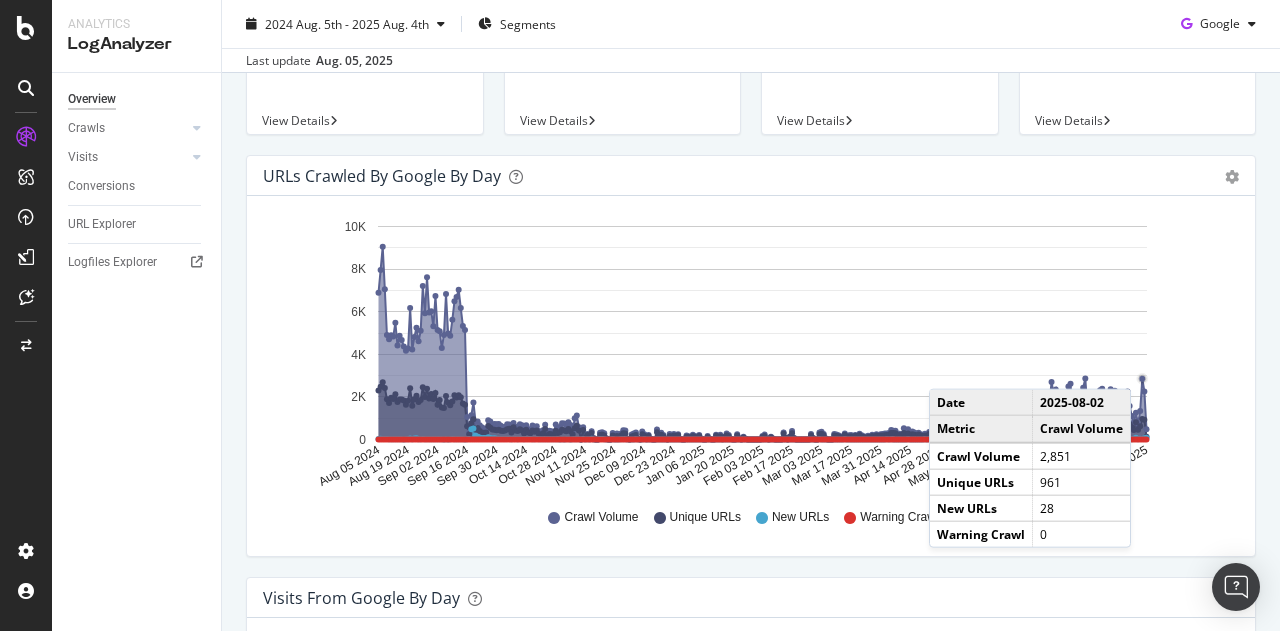 click on "[DATE] [DATE] [DATE] [DATE] [DATE] [DATE] [DATE] [DATE] [DATE] [DATE] [DATE] [DATE] [DATE] [DATE] [DATE] [DATE] [DATE] [DATE] [DATE] [DATE] [DATE] [DATE] [DATE] [DATE] [DATE] [DATE] [DATE] 0 2K 4K 6K 8K 10K" 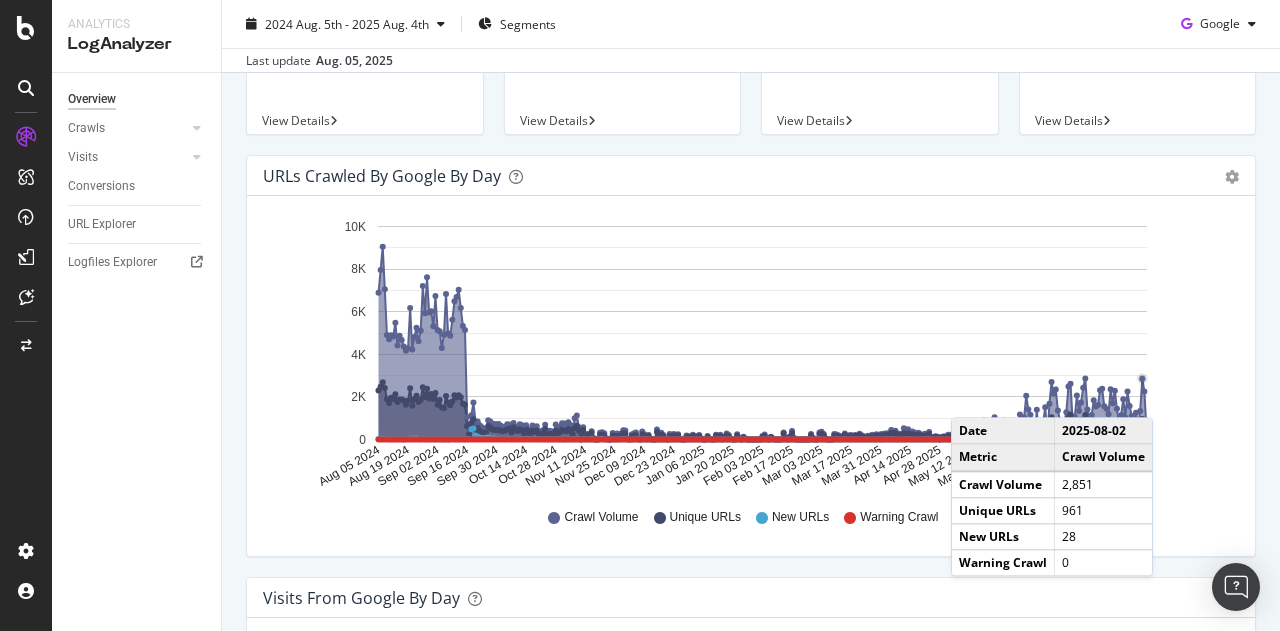 click on "Visits from Google by day" at bounding box center (729, 598) 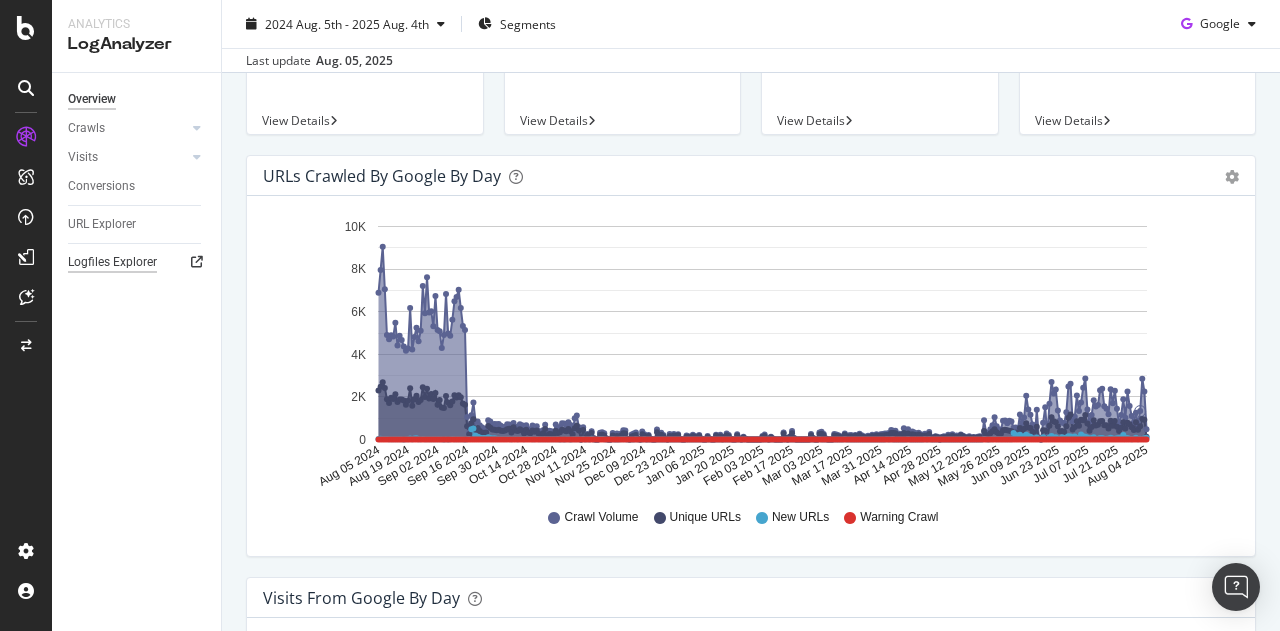 click on "Logfiles Explorer" at bounding box center (112, 262) 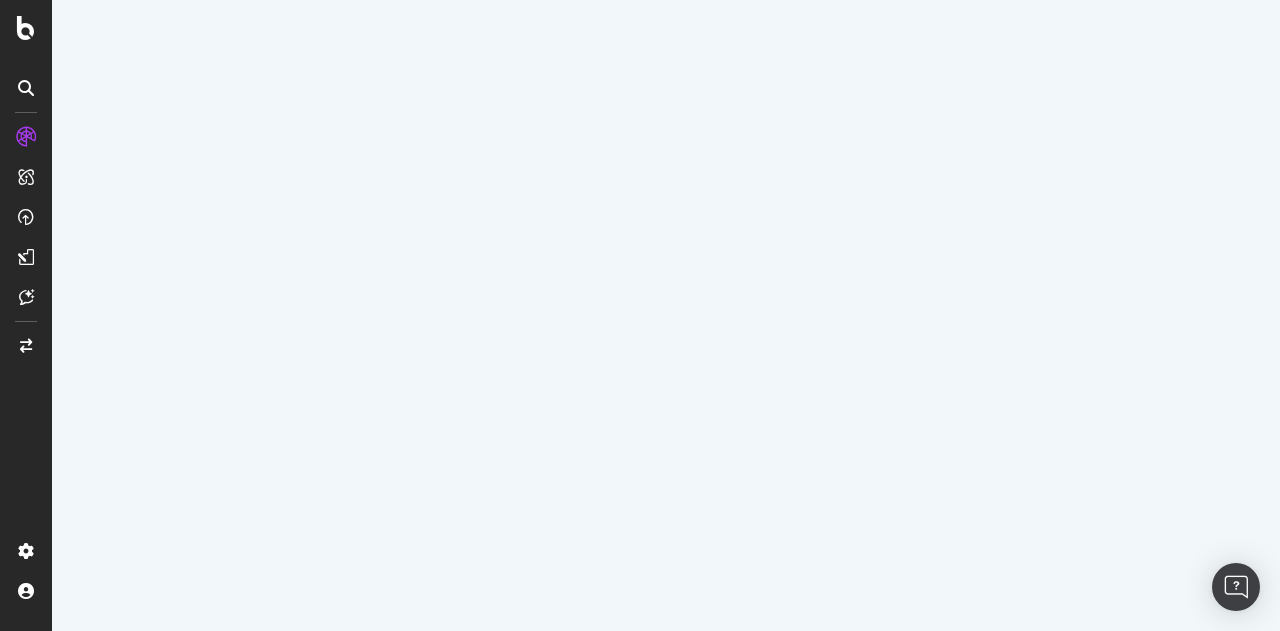 scroll, scrollTop: 0, scrollLeft: 0, axis: both 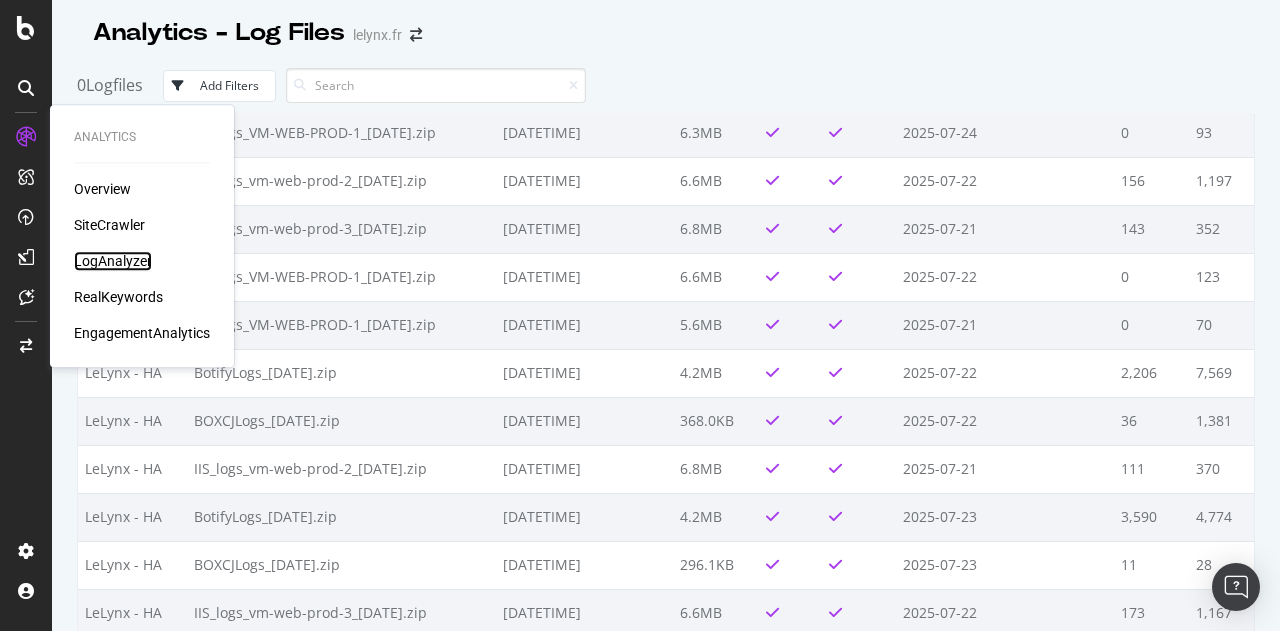 click on "LogAnalyzer" at bounding box center (113, 261) 